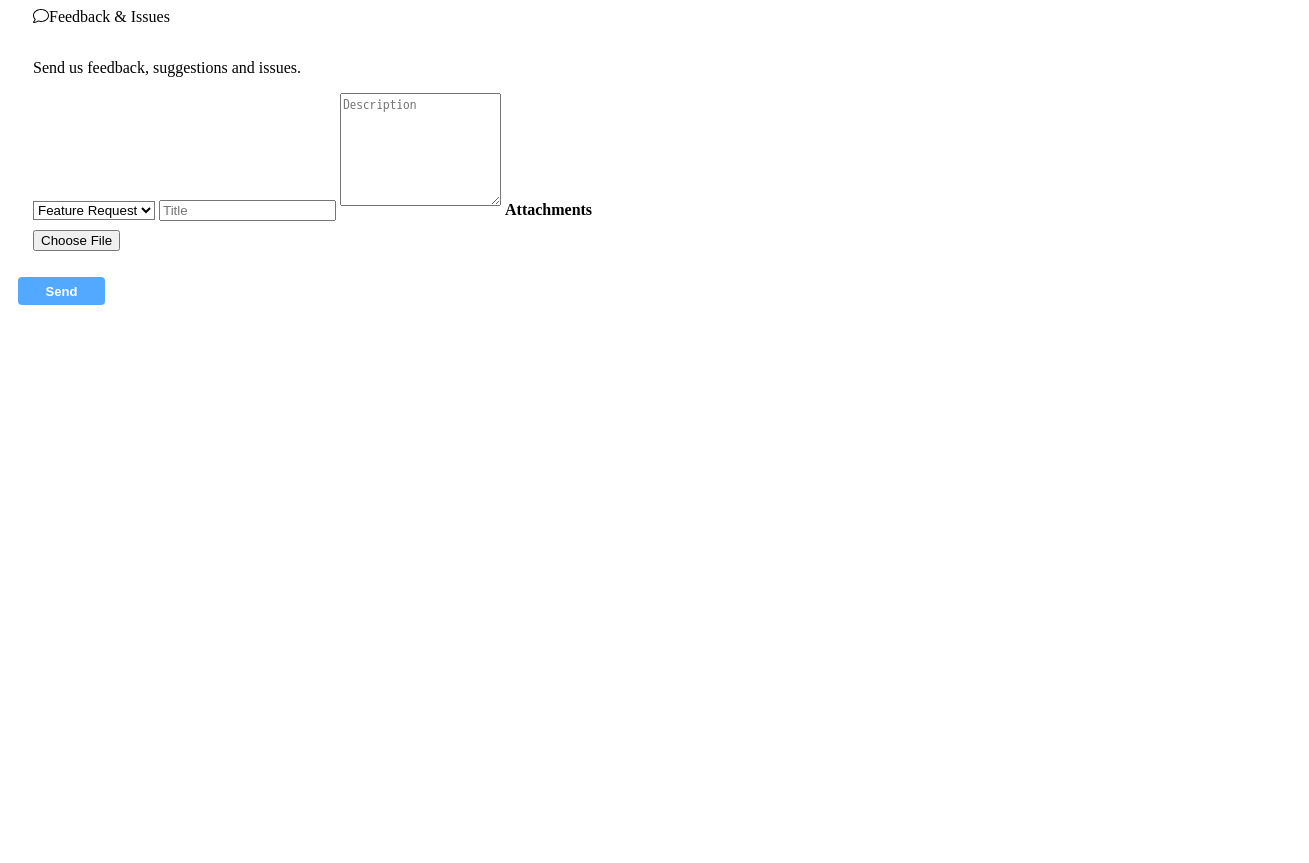 scroll, scrollTop: 0, scrollLeft: 0, axis: both 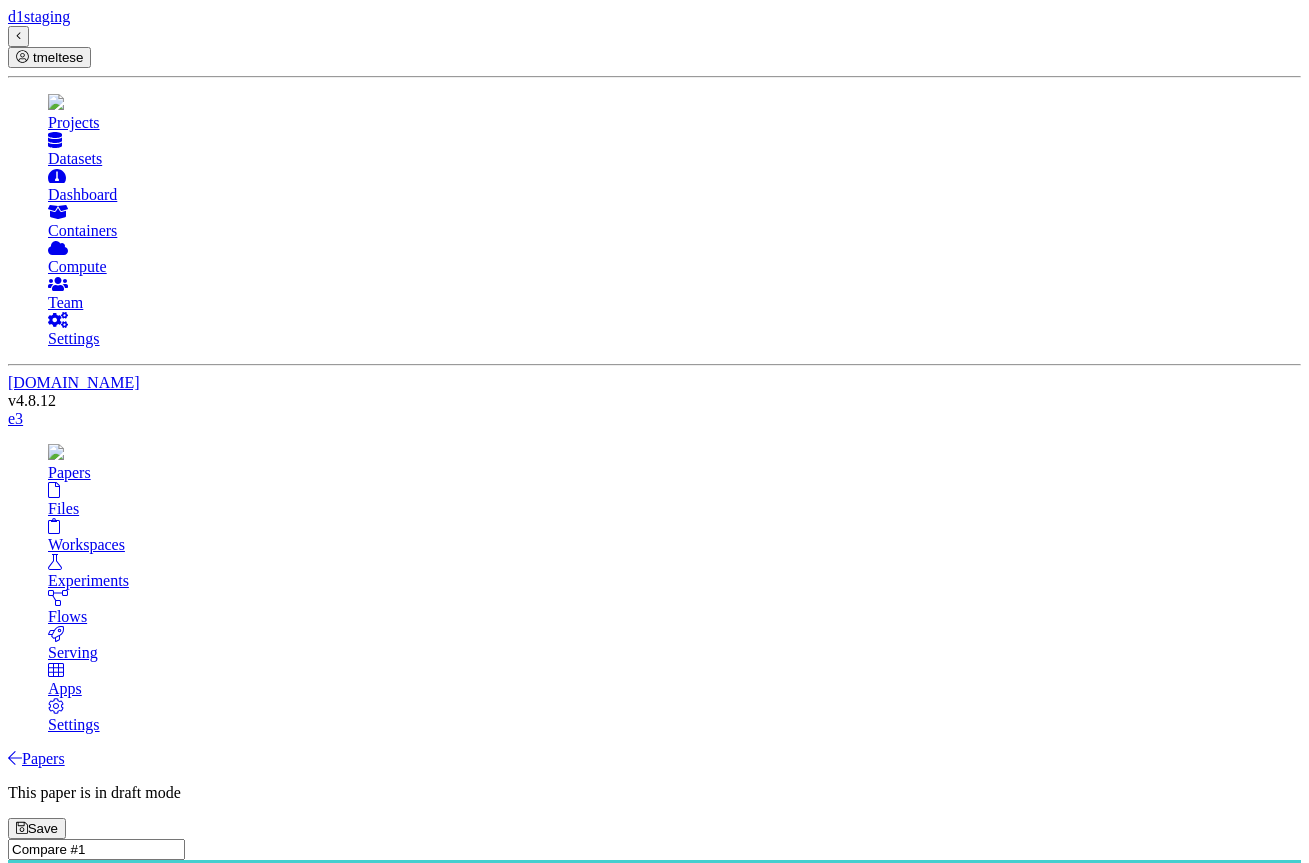 click 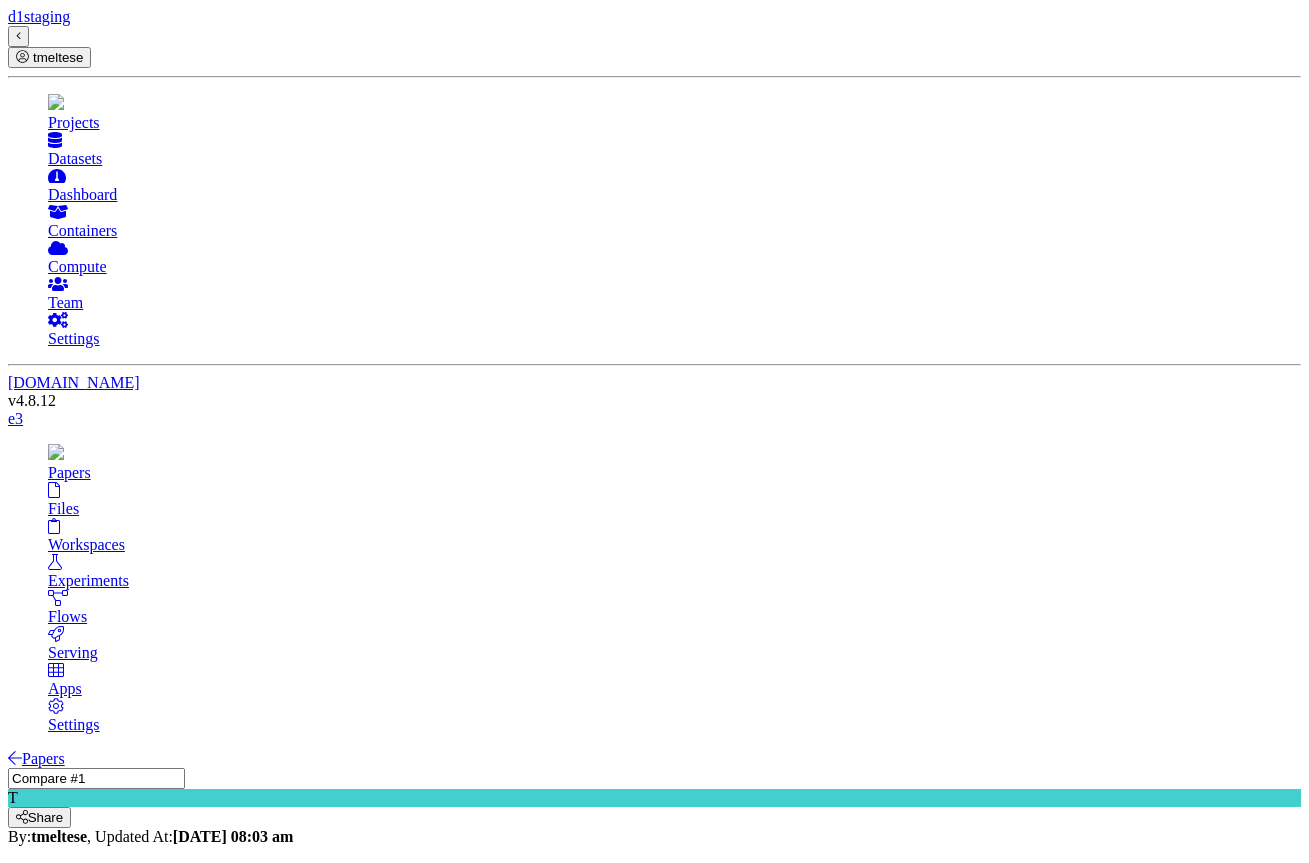 scroll, scrollTop: 1064, scrollLeft: 0, axis: vertical 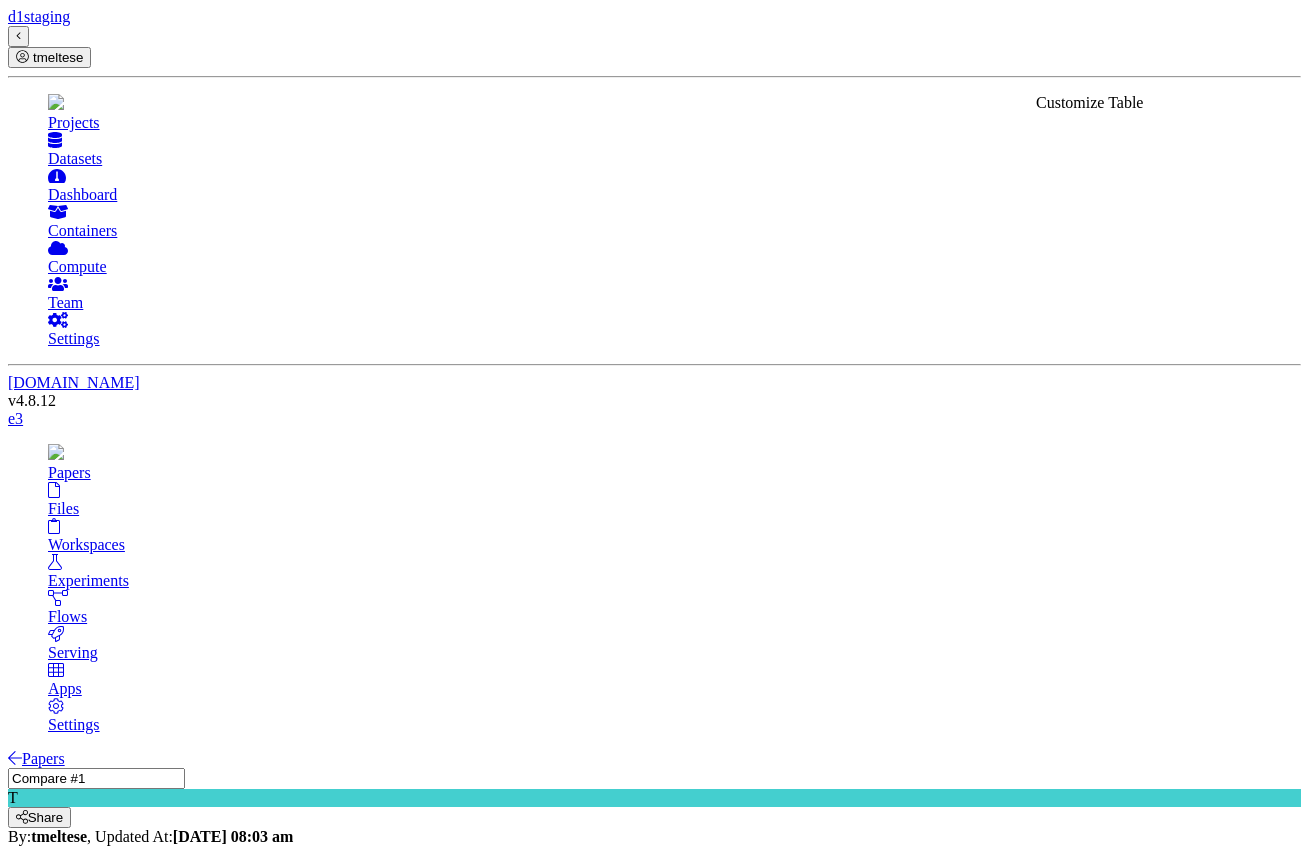 click 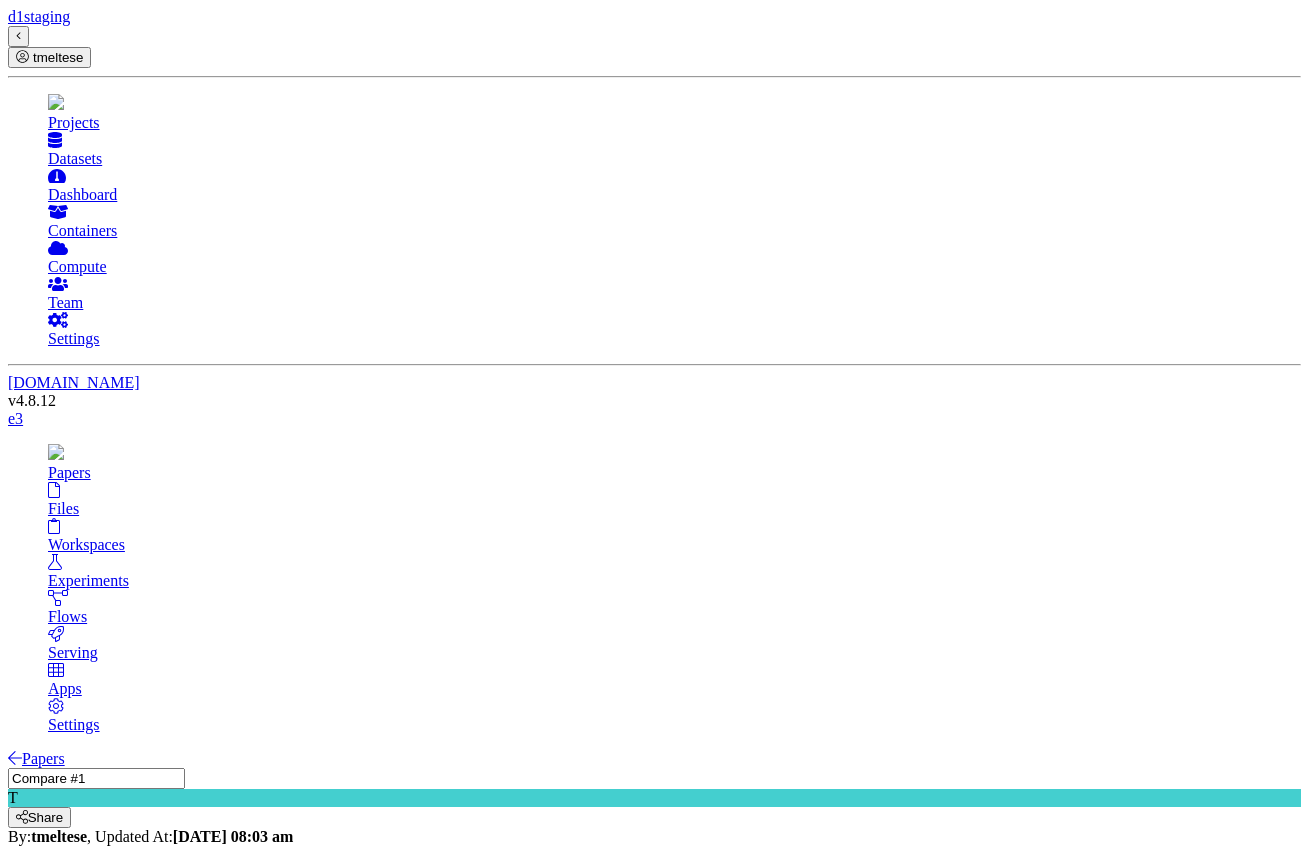 drag, startPoint x: 728, startPoint y: 438, endPoint x: 762, endPoint y: 432, distance: 34.525352 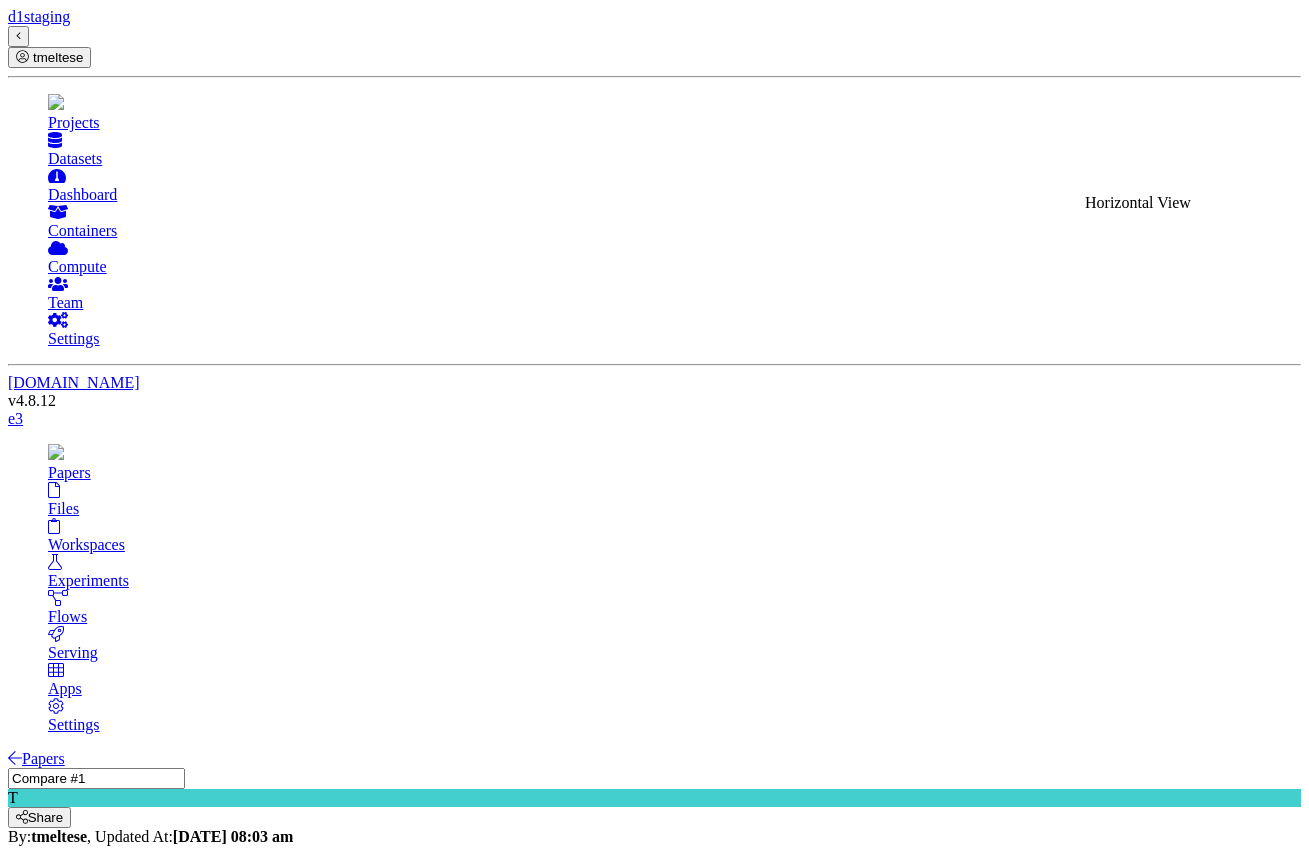 click at bounding box center (15, 1141) 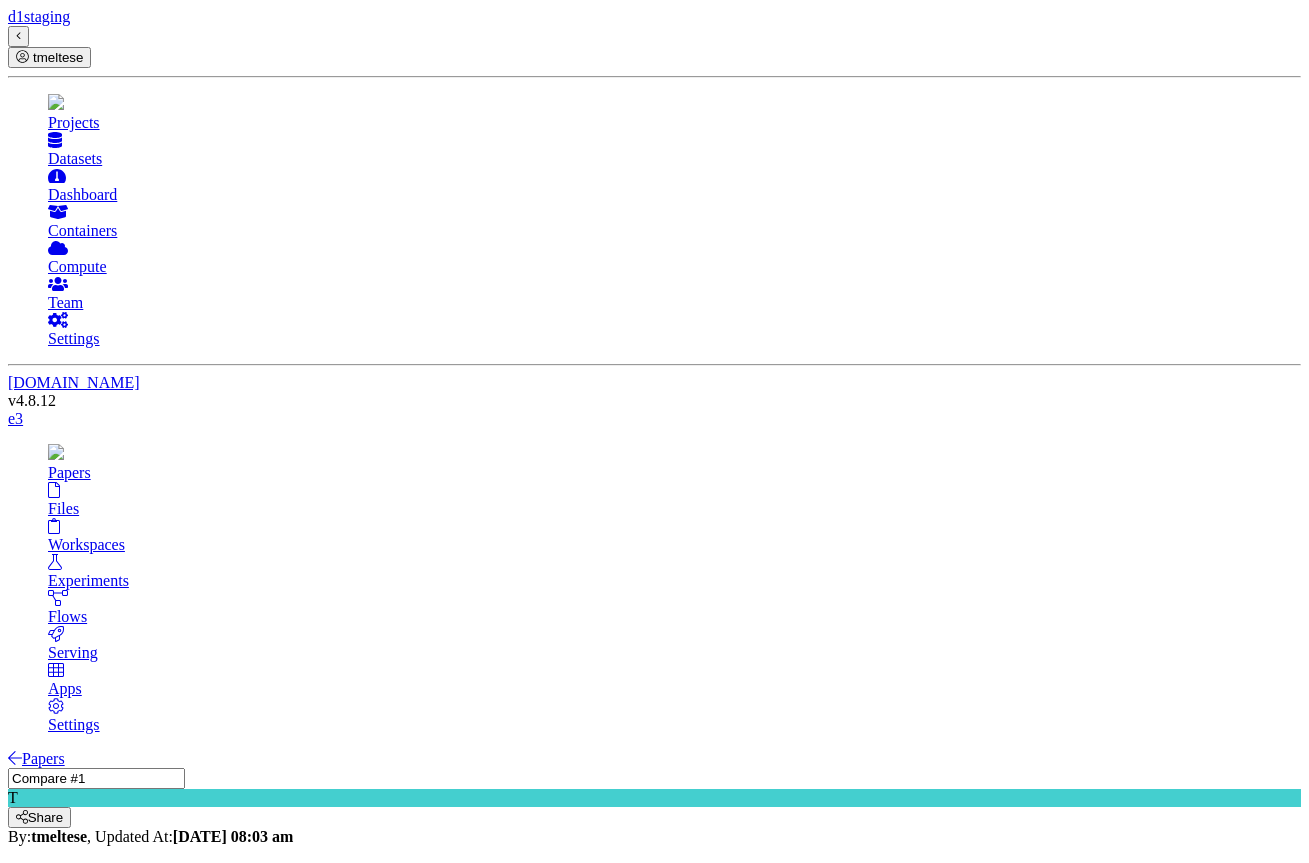 scroll, scrollTop: 1300, scrollLeft: 0, axis: vertical 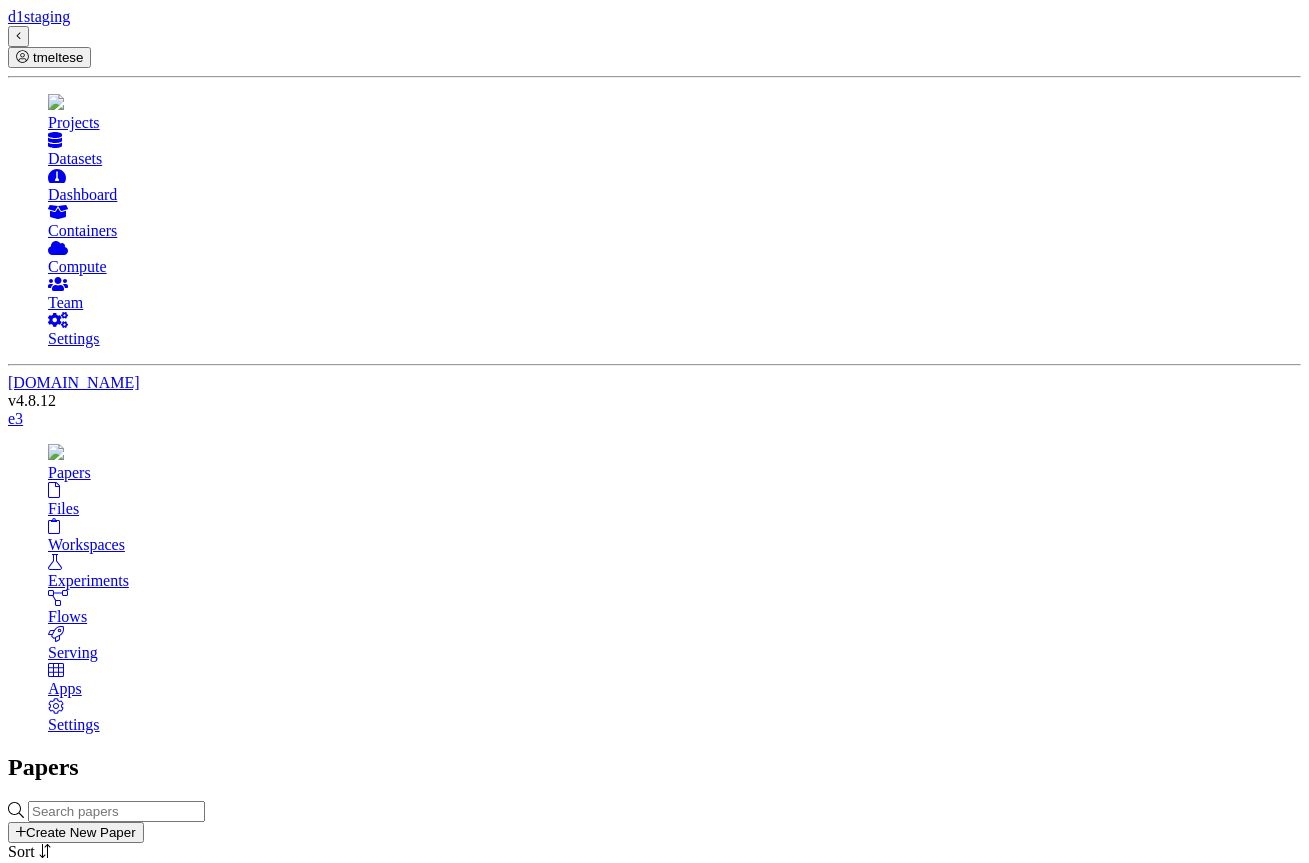 click 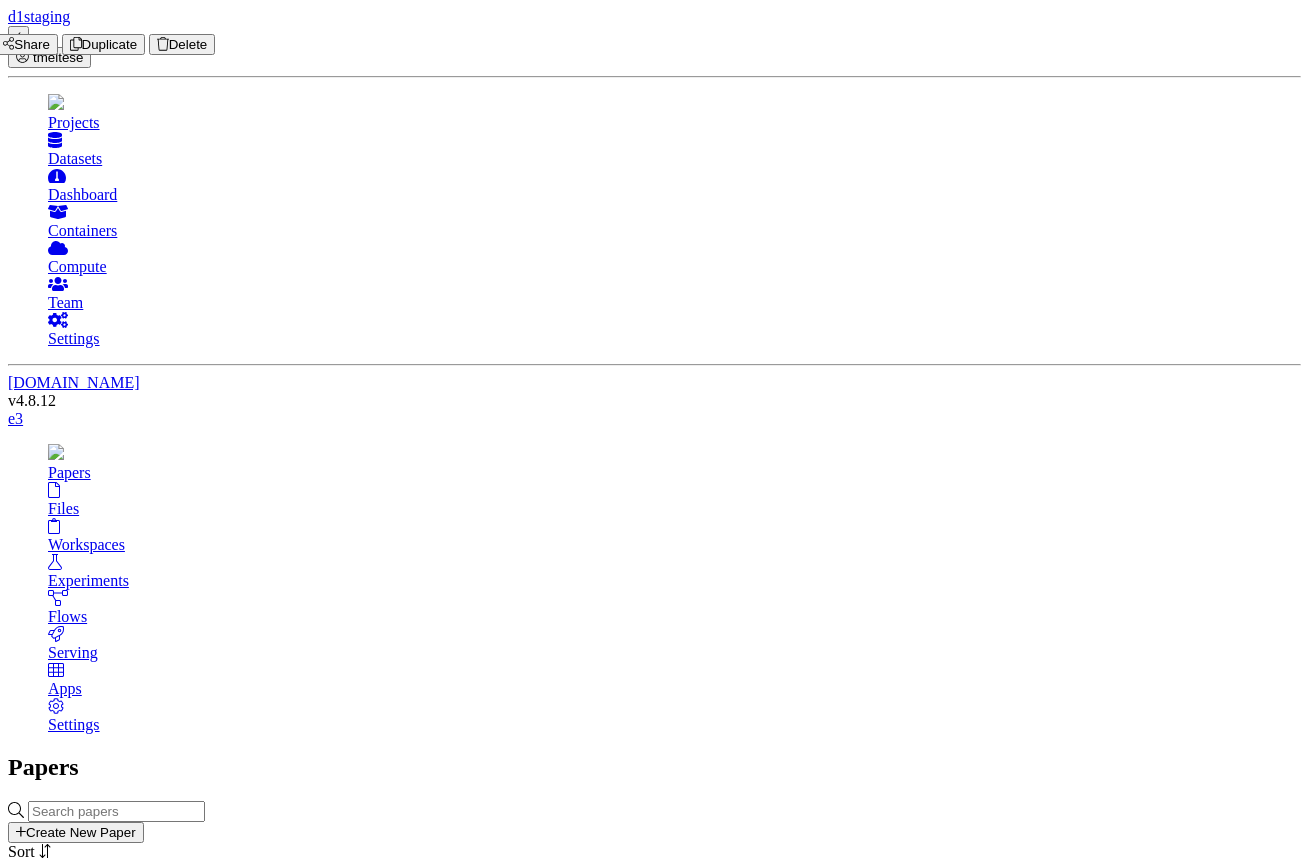 click 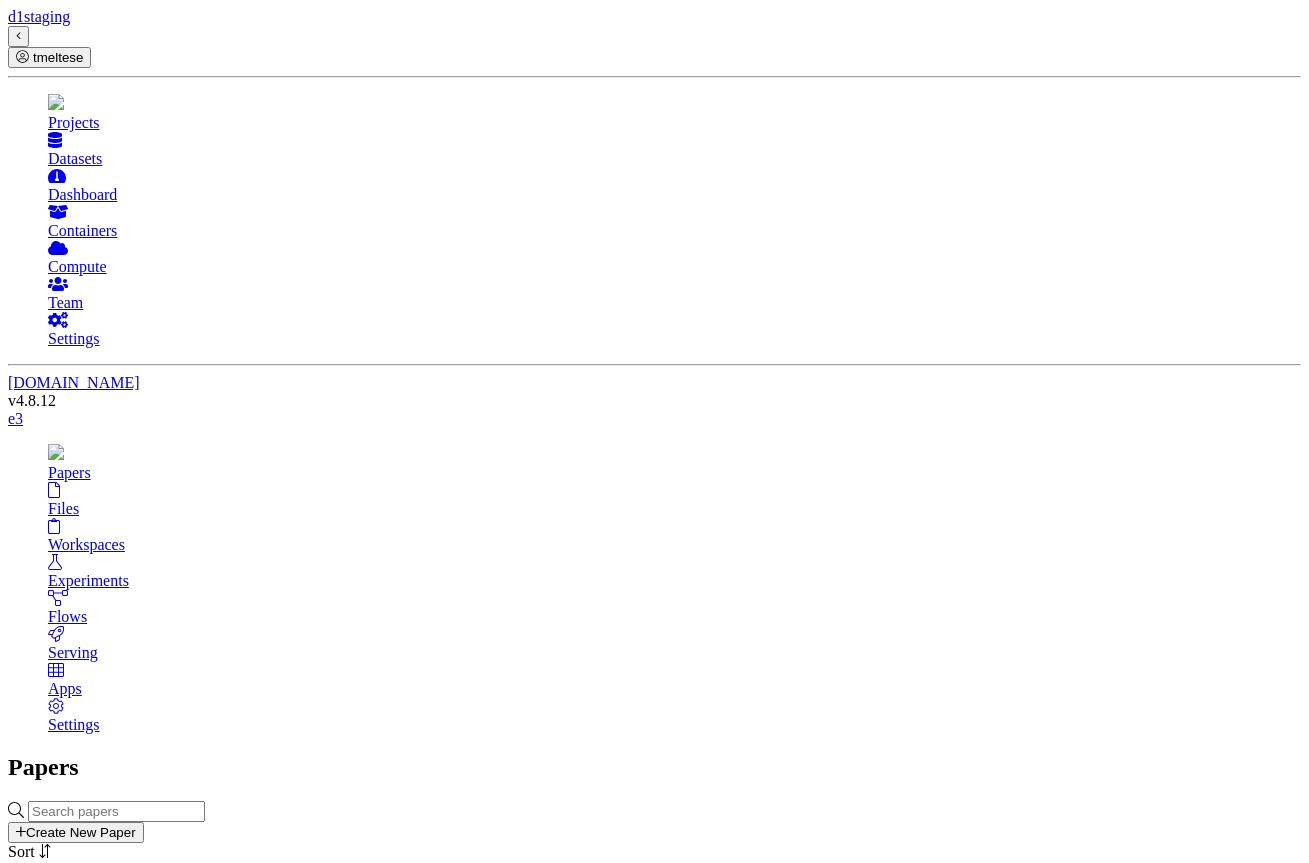 click at bounding box center (20, 997) 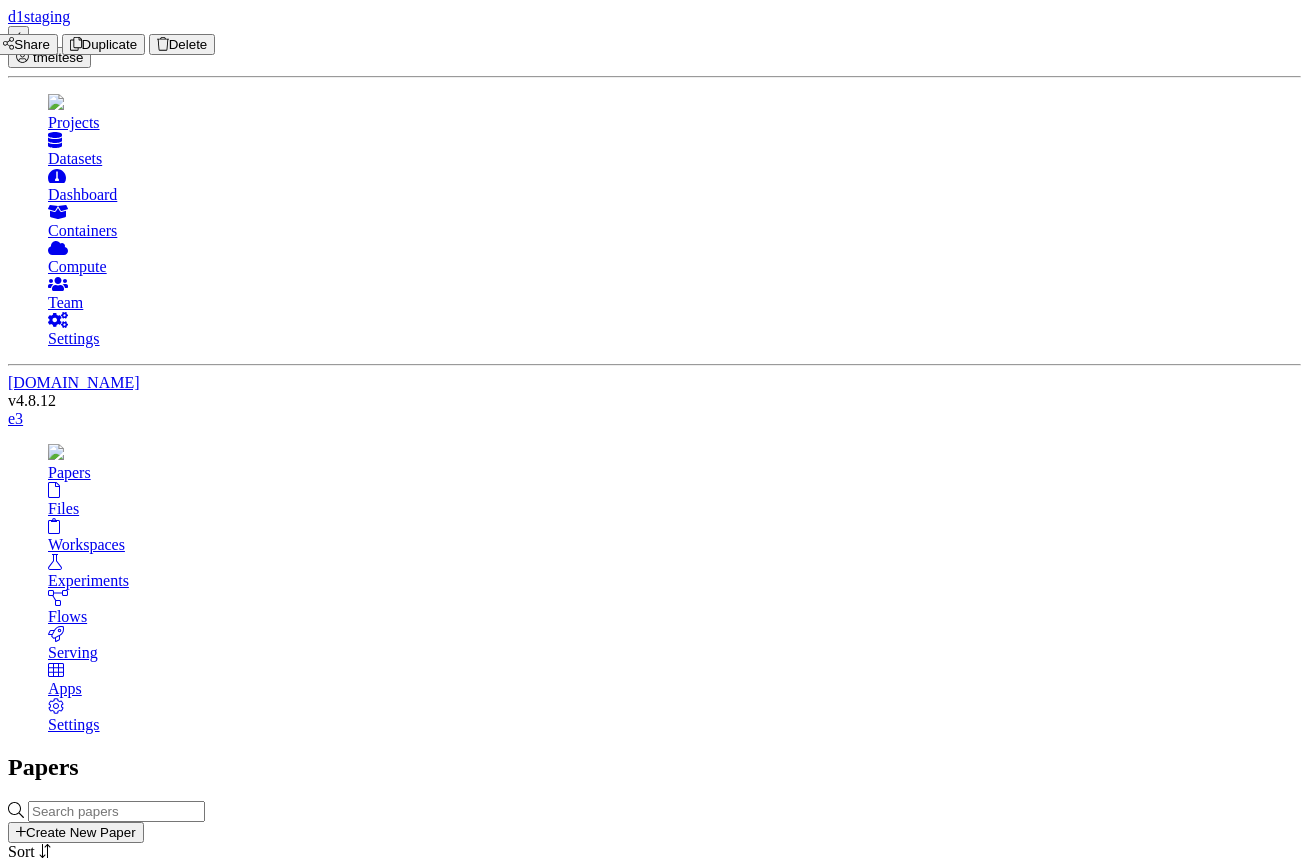 click on "Share" at bounding box center [26, 44] 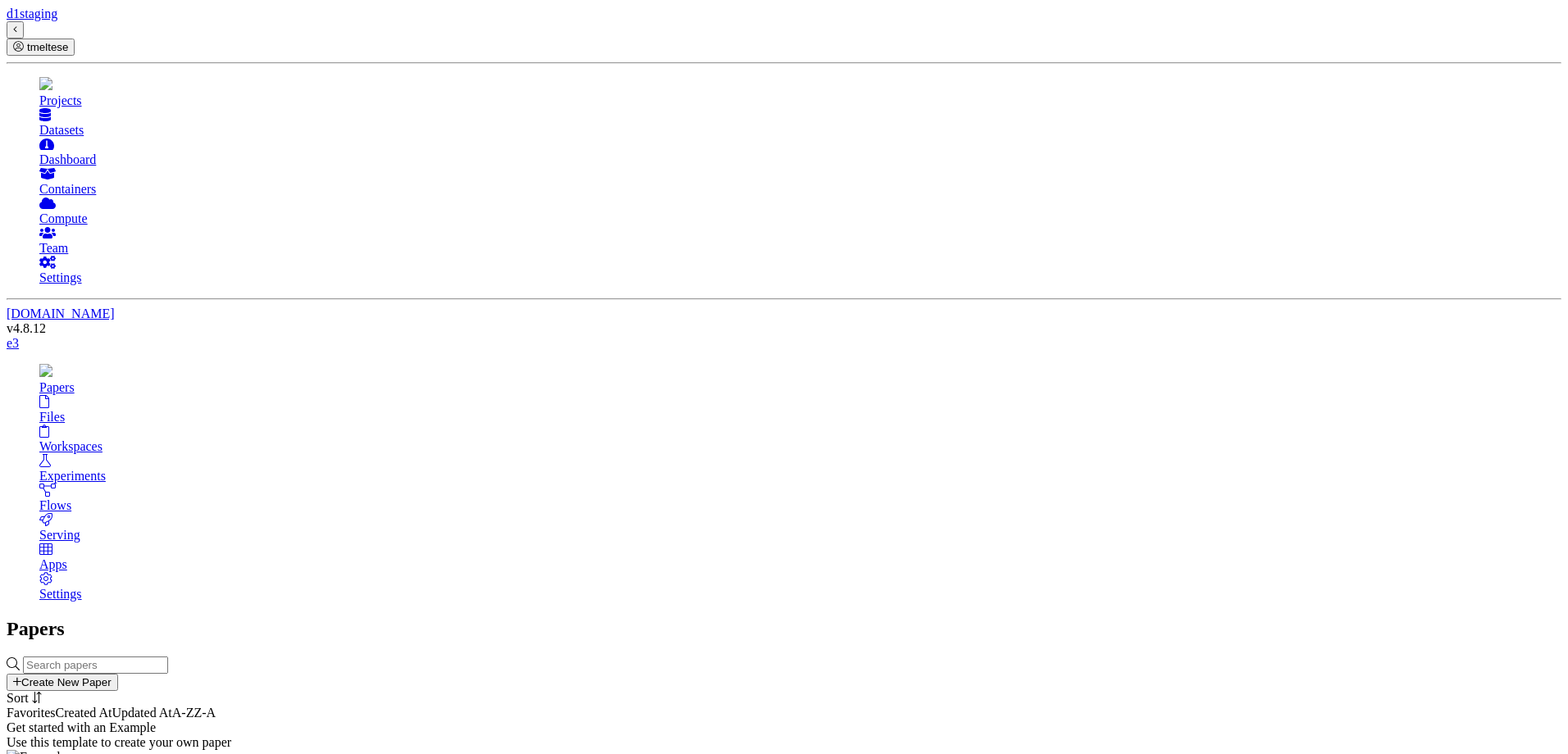 click on "Compare #1" at bounding box center [39, 801] 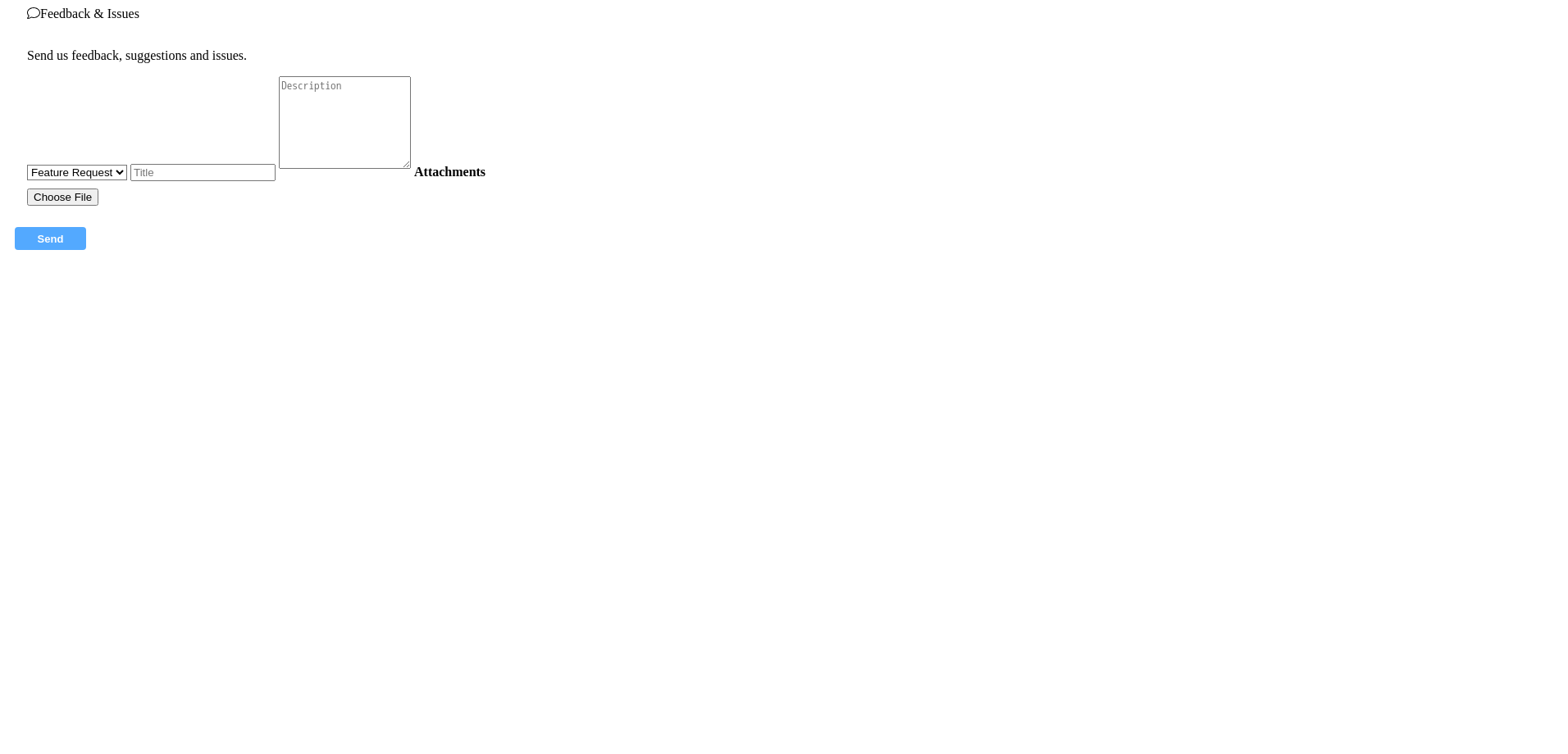 scroll, scrollTop: 0, scrollLeft: 0, axis: both 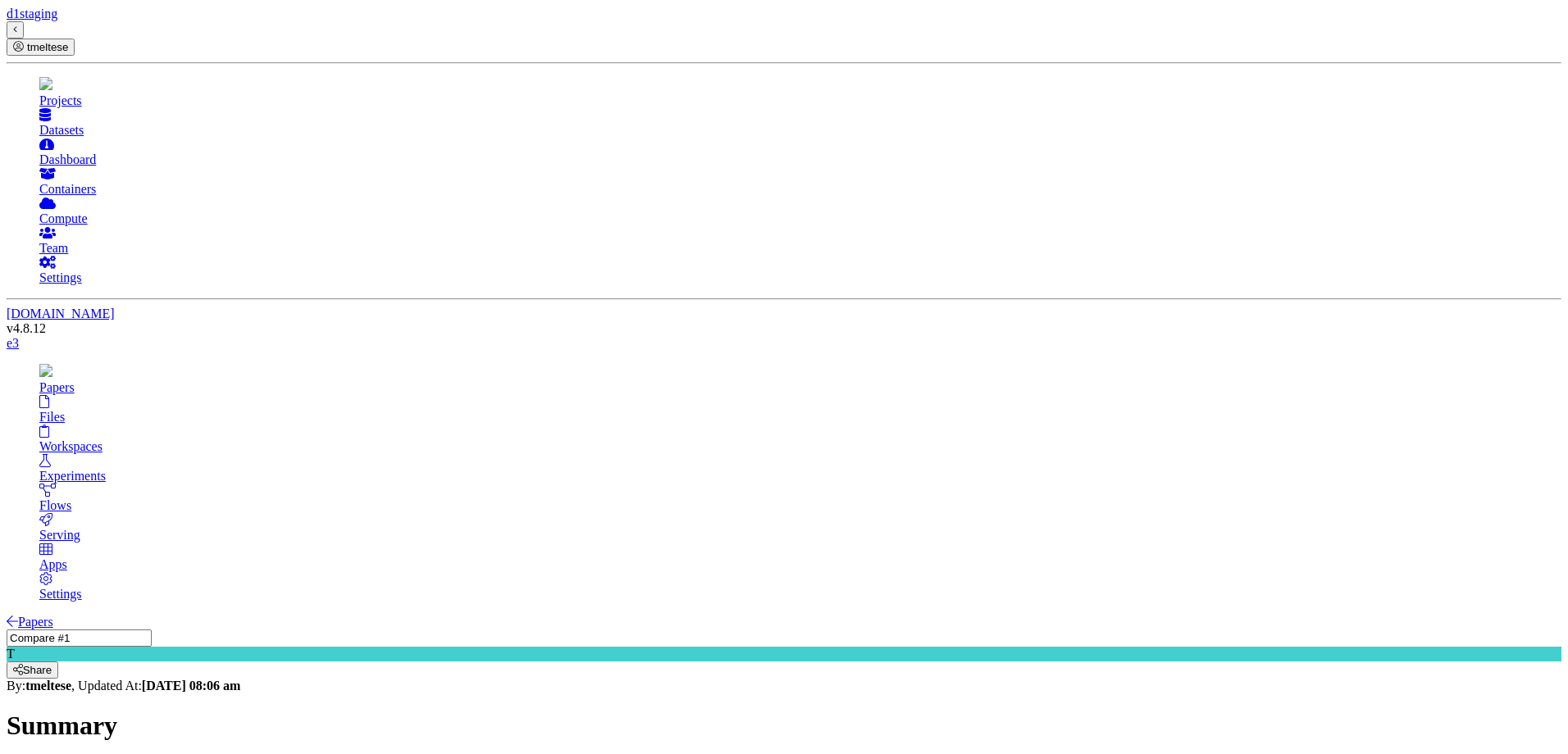 drag, startPoint x: 902, startPoint y: 667, endPoint x: 929, endPoint y: 694, distance: 38.18377 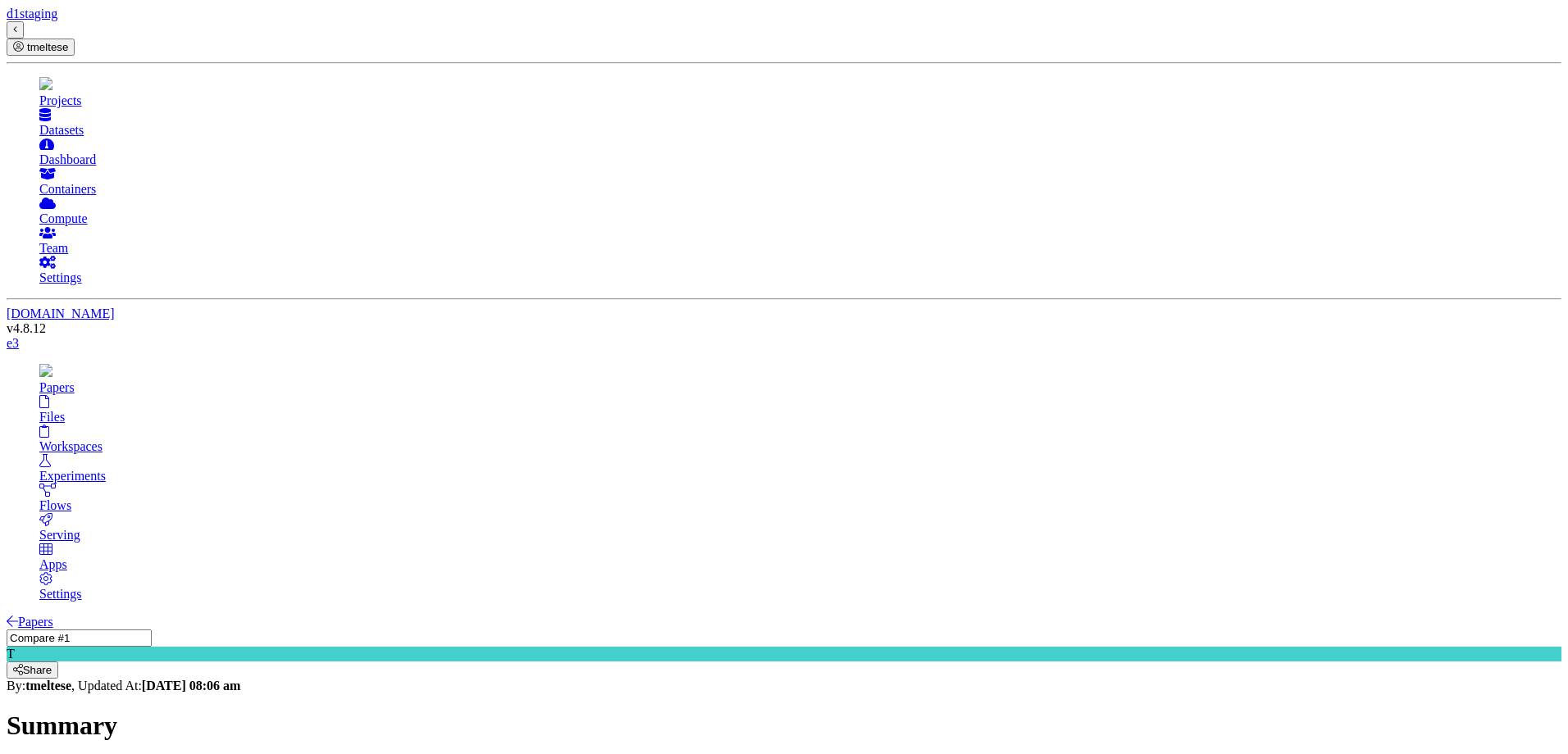 scroll, scrollTop: 8, scrollLeft: 8, axis: both 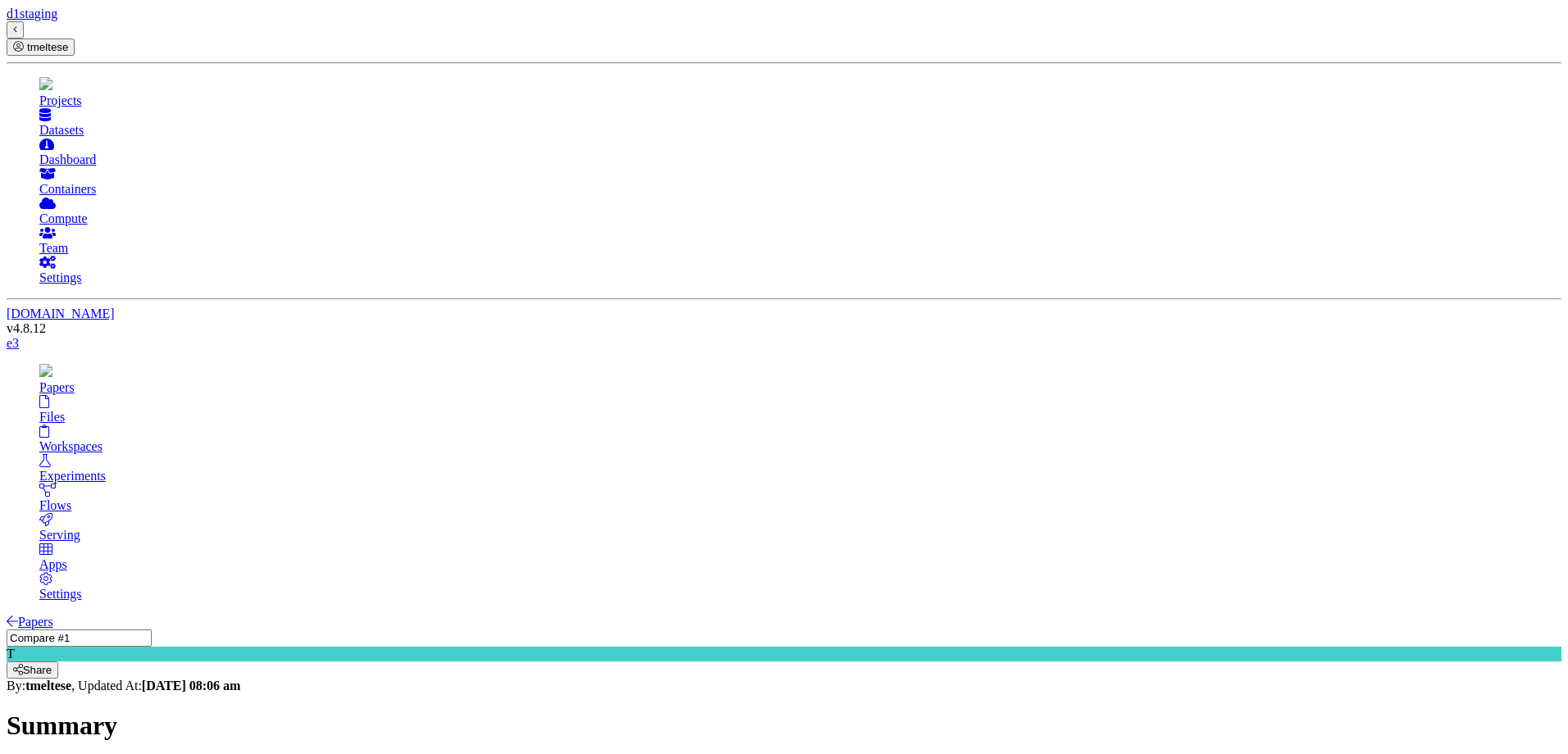 drag, startPoint x: 903, startPoint y: 364, endPoint x: 941, endPoint y: 424, distance: 71.021124 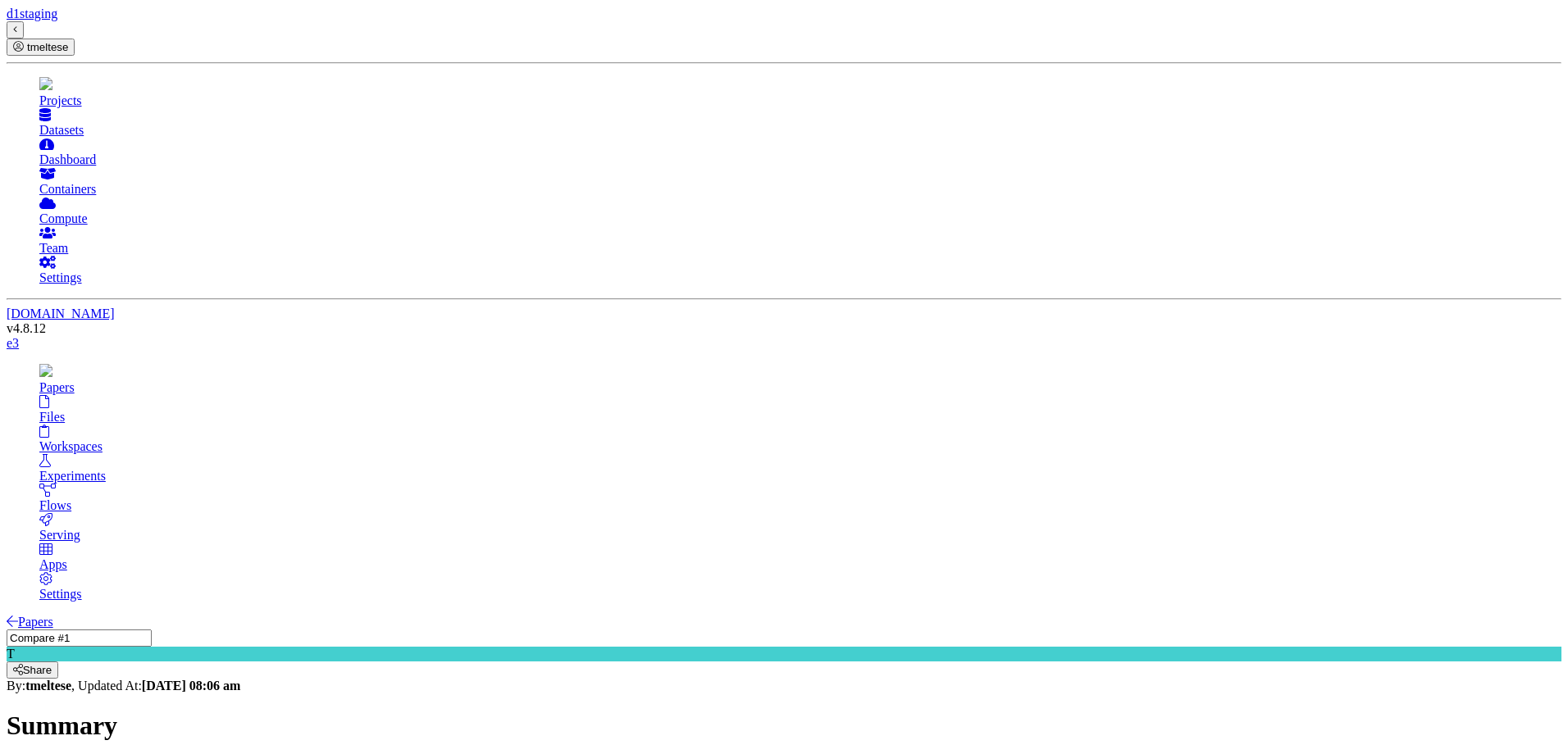 scroll, scrollTop: 8, scrollLeft: 8, axis: both 